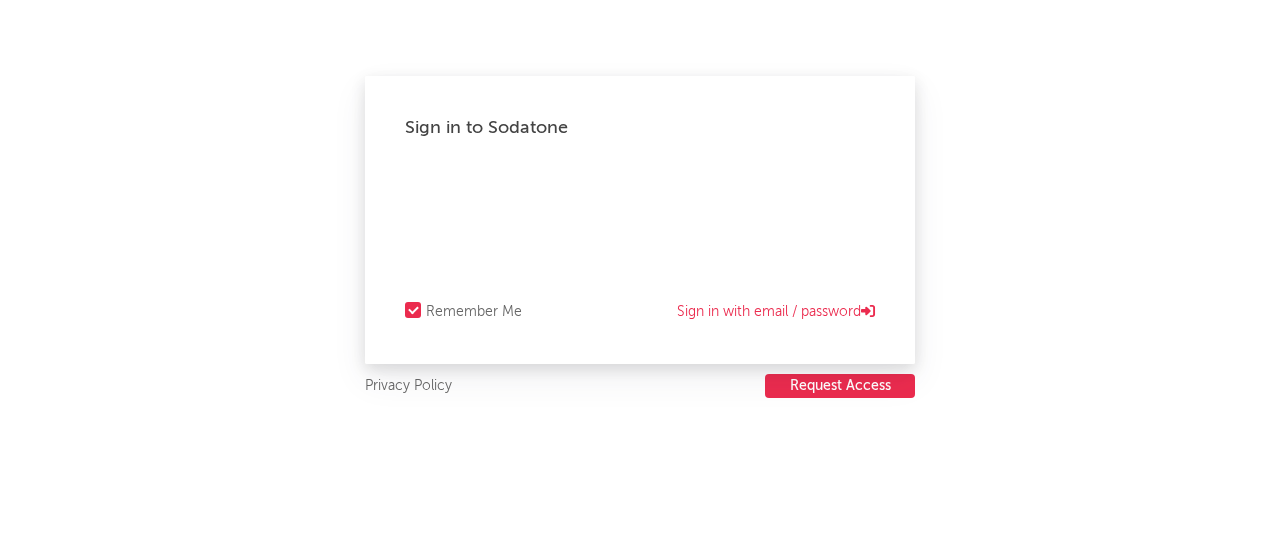 scroll, scrollTop: 0, scrollLeft: 0, axis: both 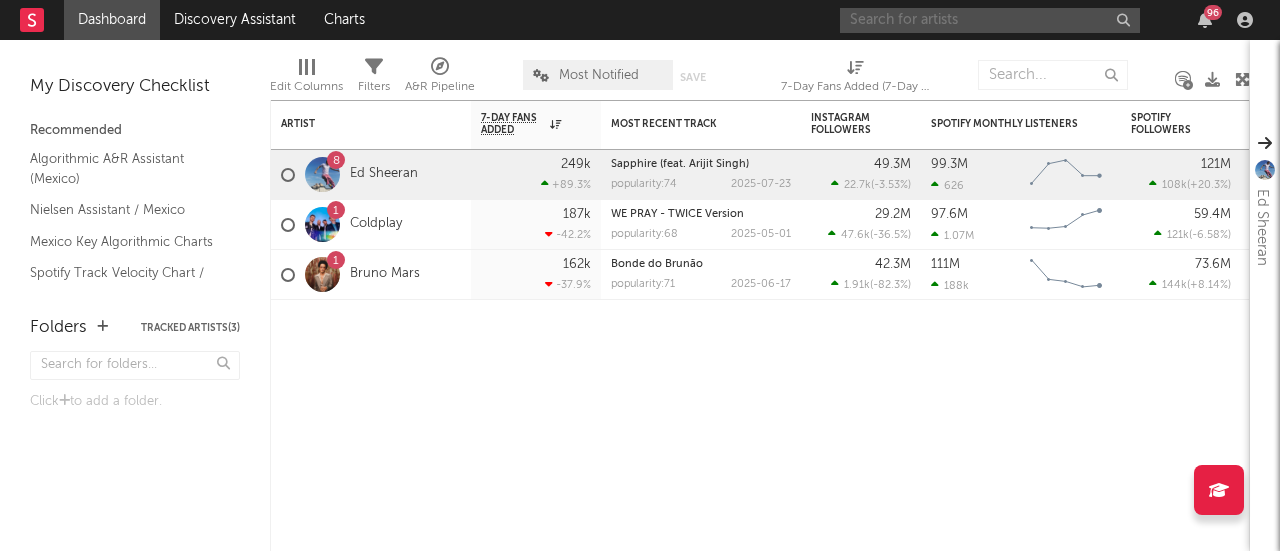 click at bounding box center [990, 20] 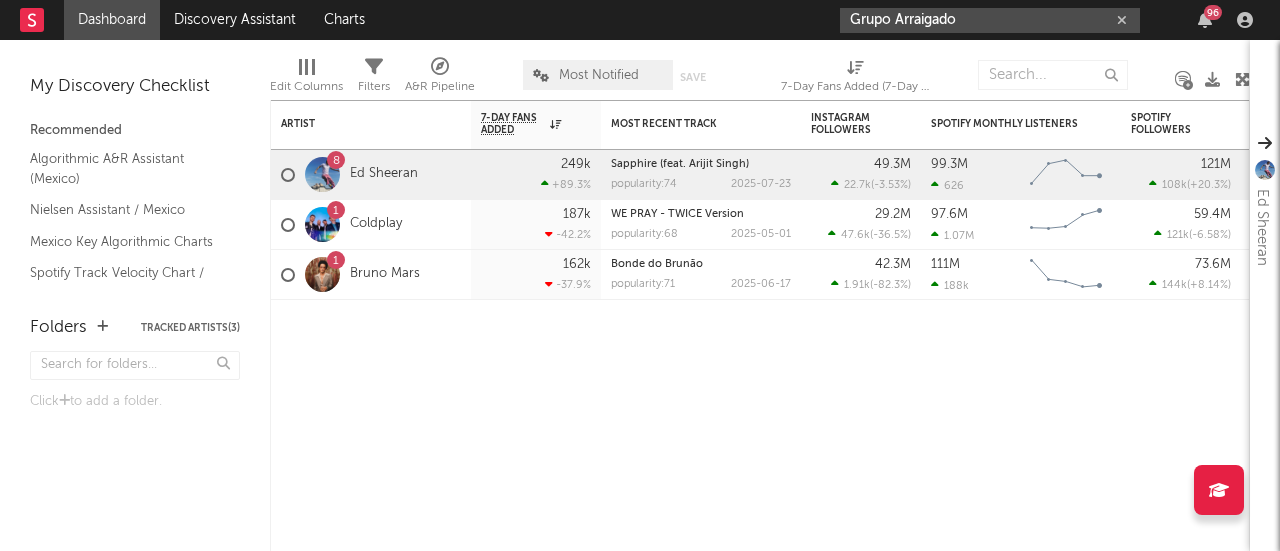click on "Grupo Arraigado" at bounding box center (990, 20) 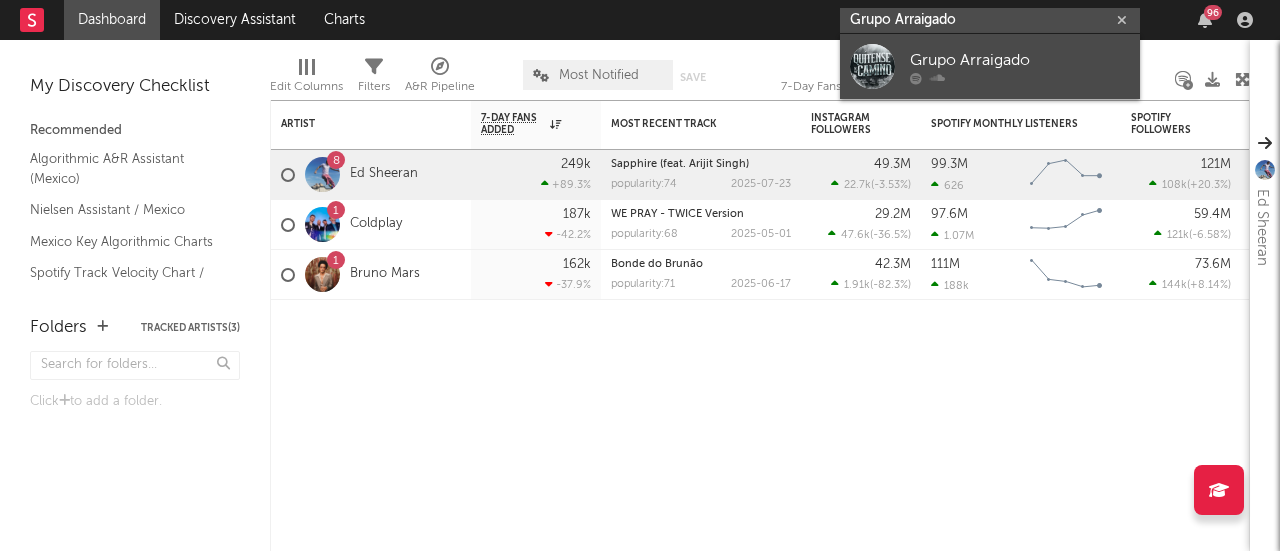 type on "Grupo Arraigado" 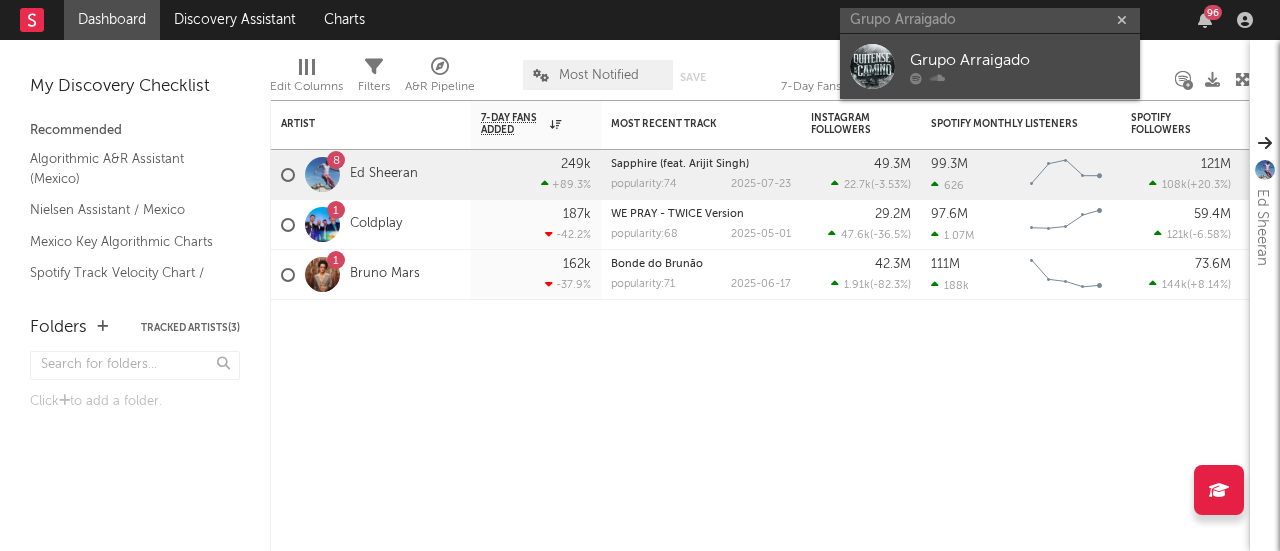 click on "Grupo Arraigado" at bounding box center [1020, 60] 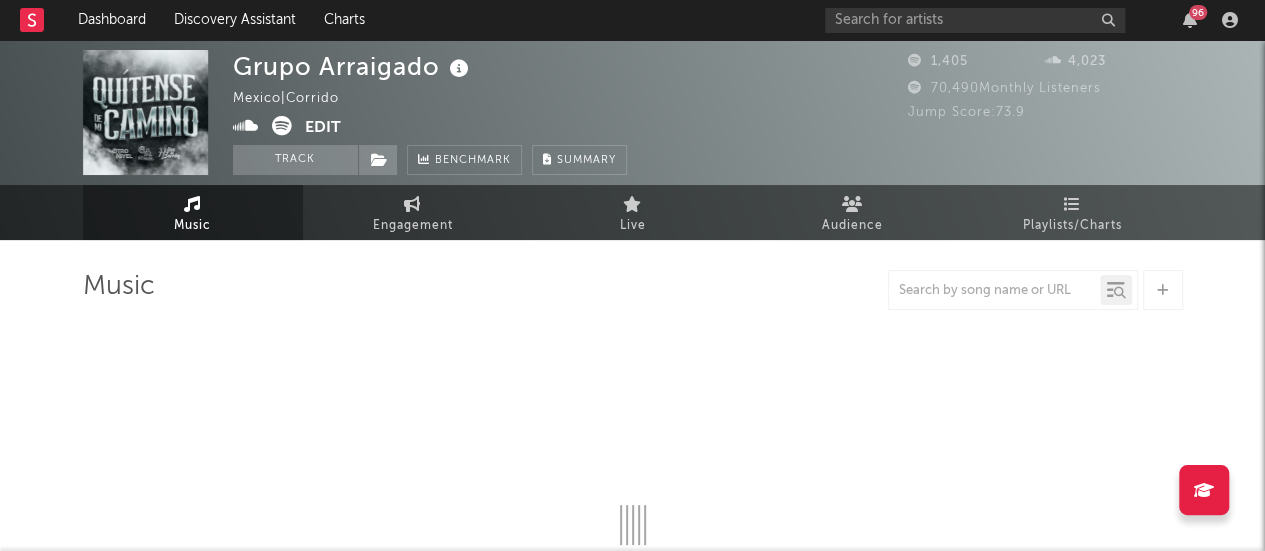select on "1w" 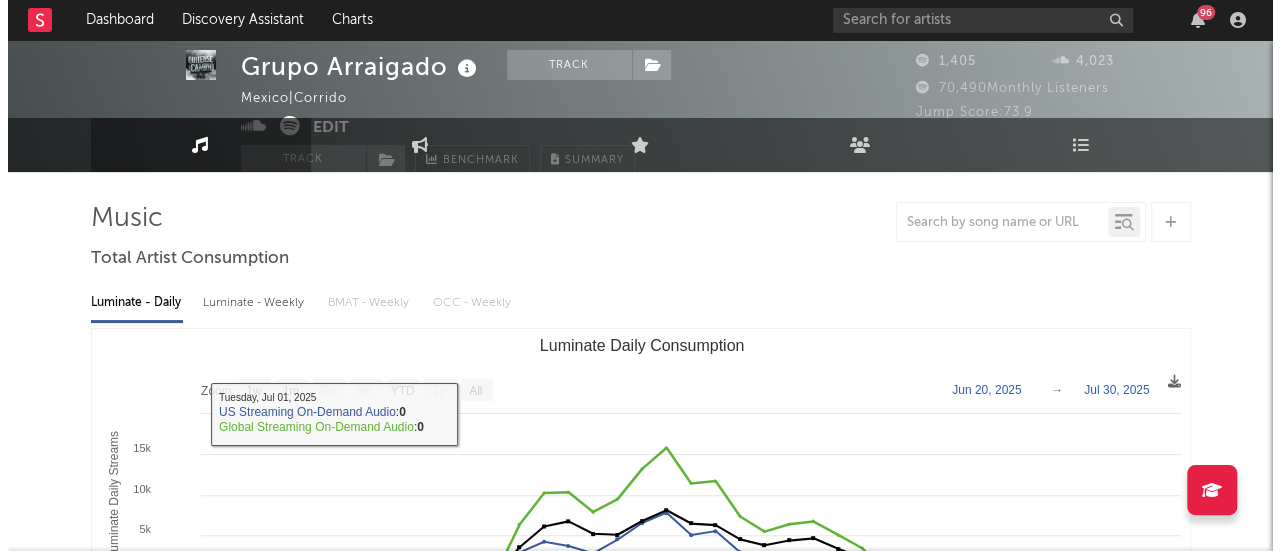 scroll, scrollTop: 0, scrollLeft: 0, axis: both 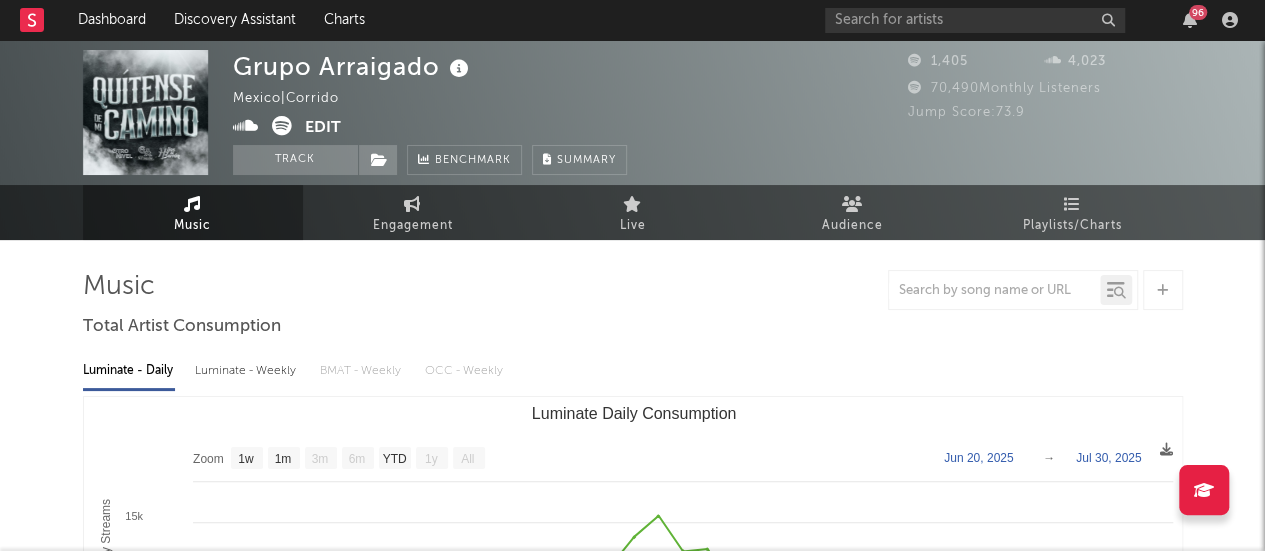 click on "Music" at bounding box center (193, 212) 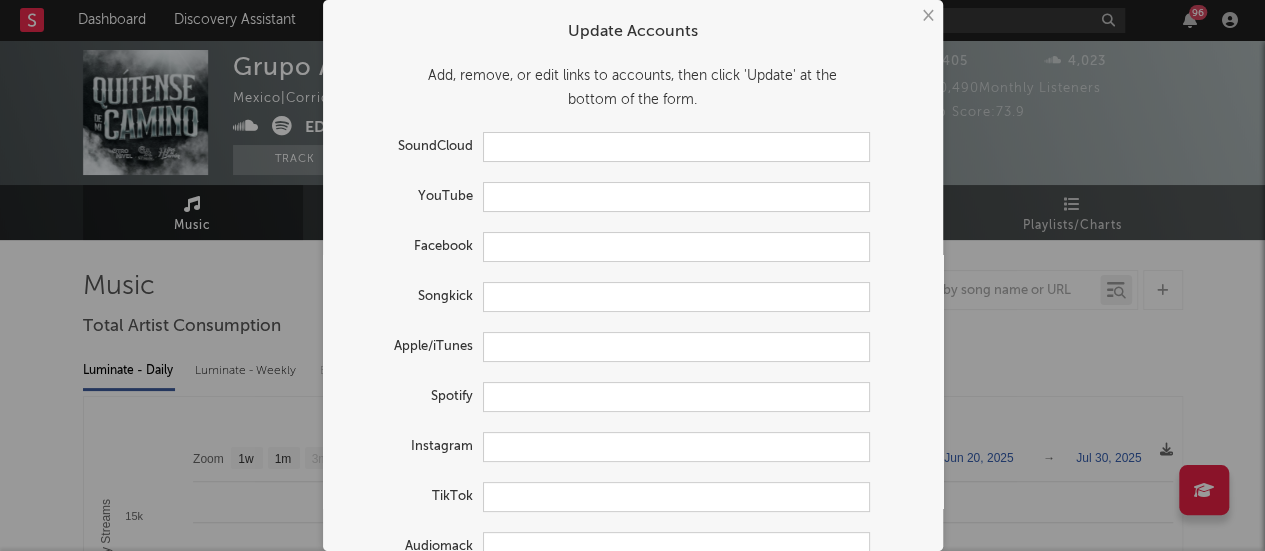 type on "https://soundcloud.com/grupoarriesgado-music" 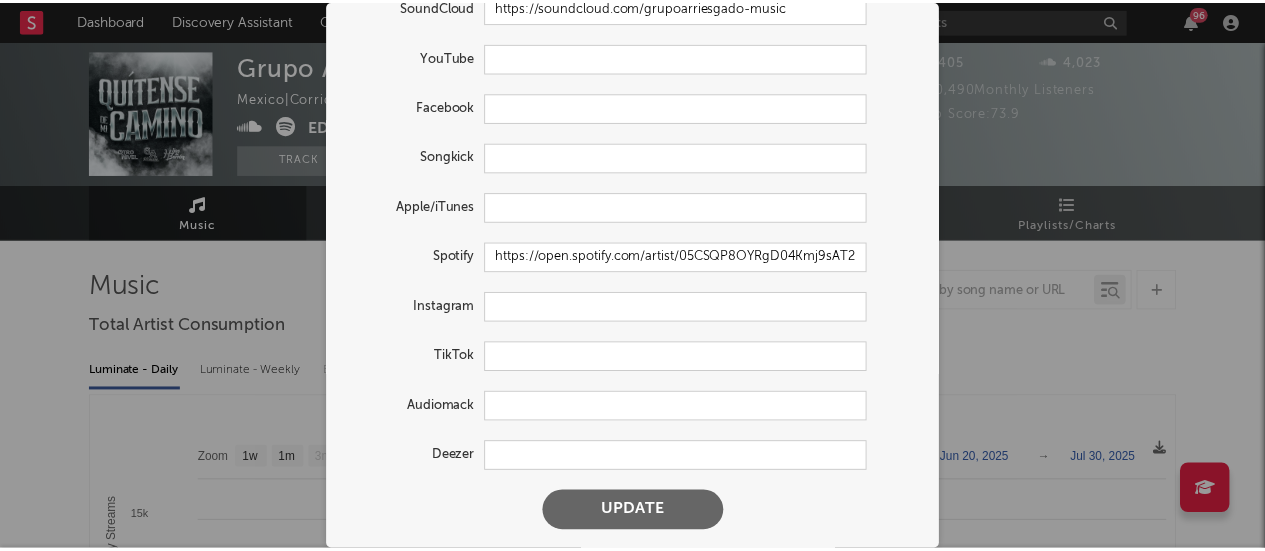 scroll, scrollTop: 0, scrollLeft: 0, axis: both 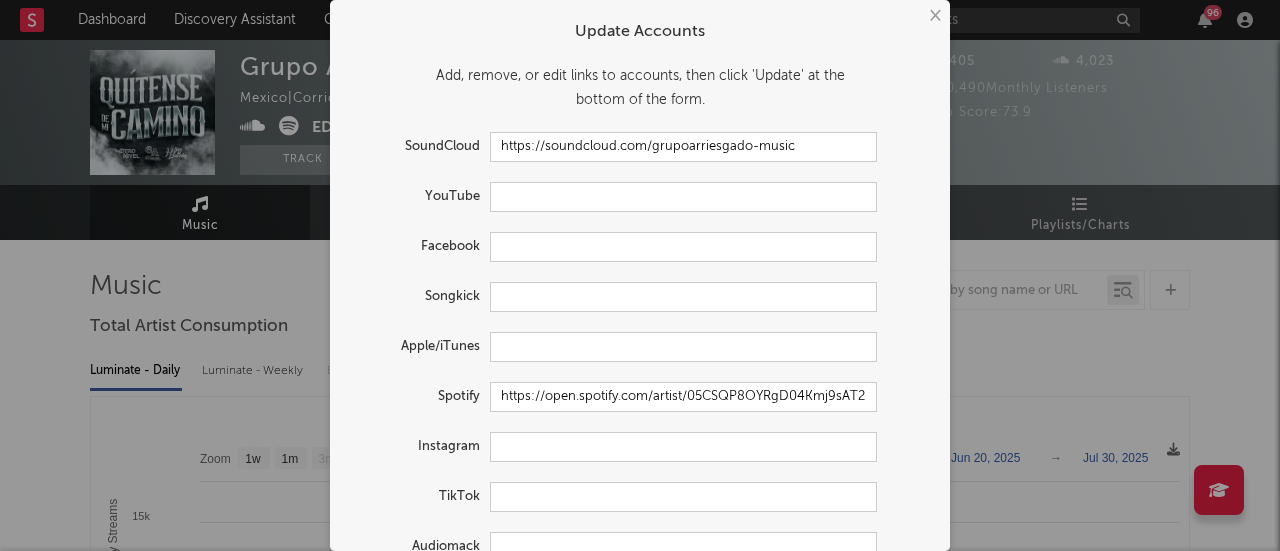 click on "×" at bounding box center [934, 16] 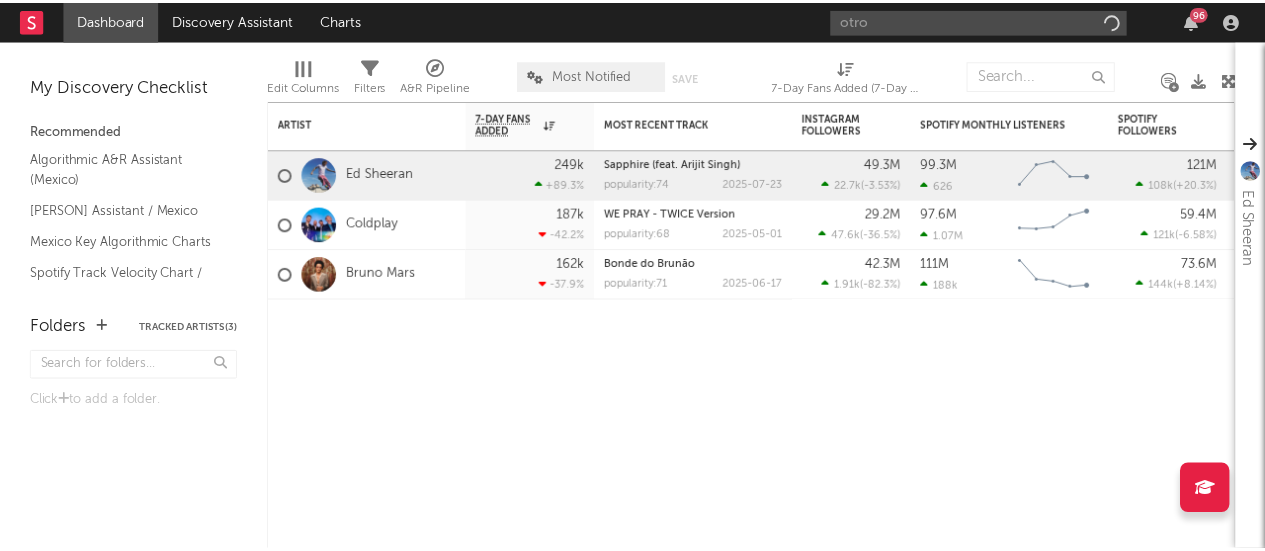 scroll, scrollTop: 0, scrollLeft: 0, axis: both 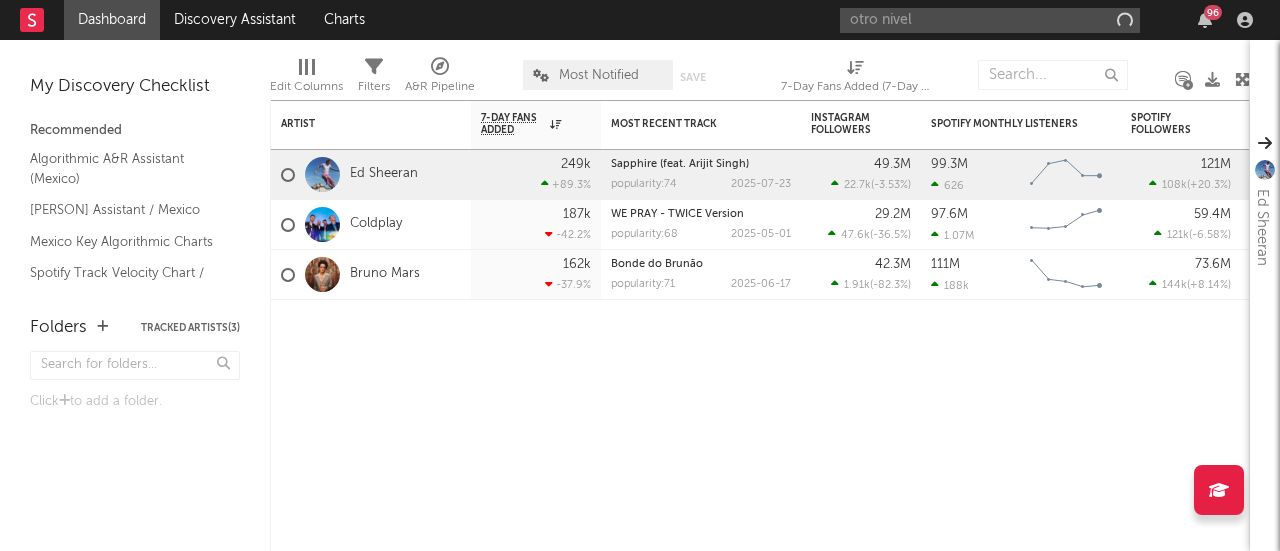 type on "otro nivel" 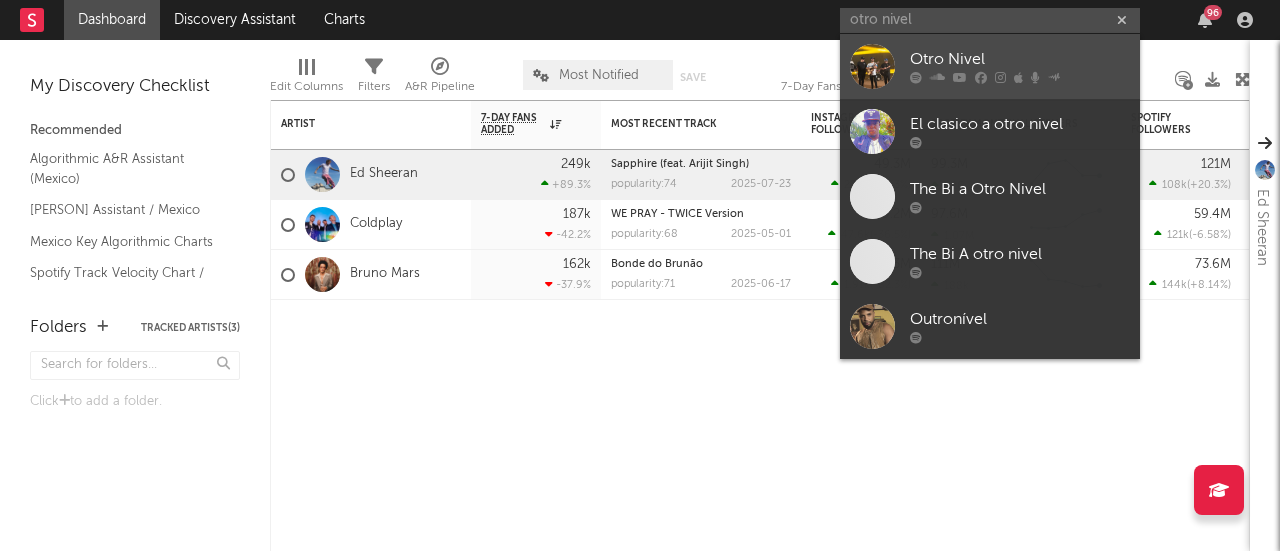 click on "Otro Nivel" at bounding box center (1020, 60) 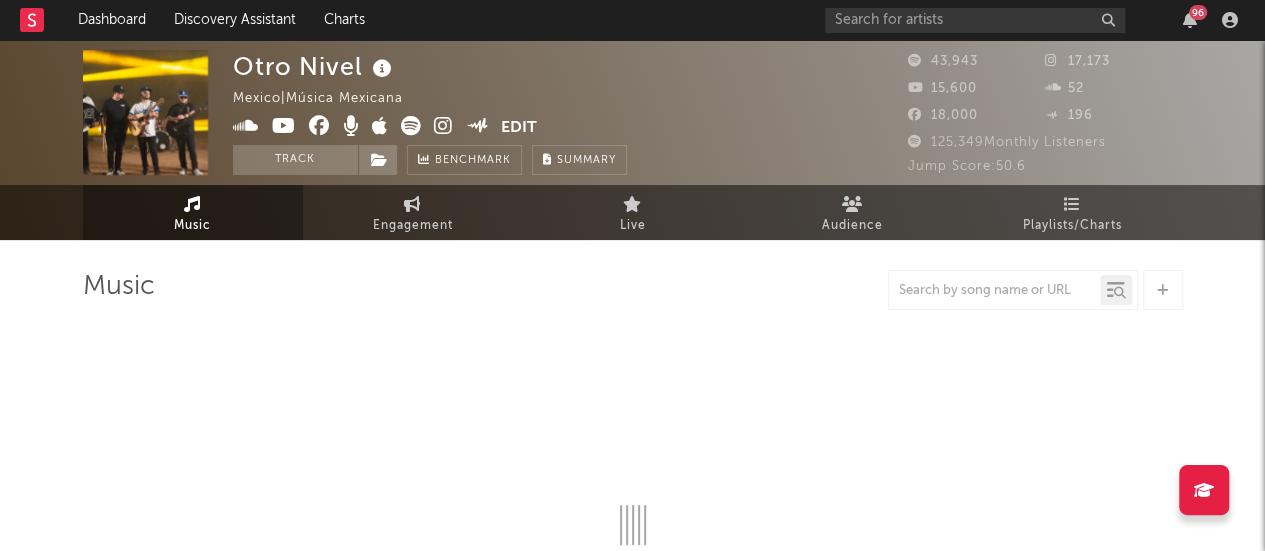 select on "6m" 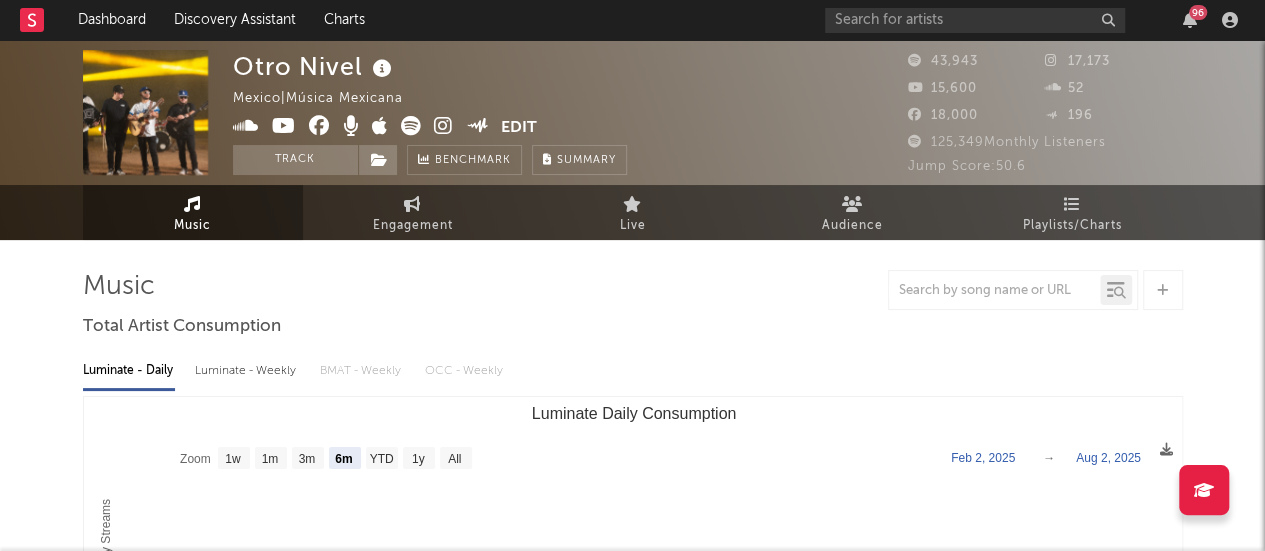 click at bounding box center [145, 112] 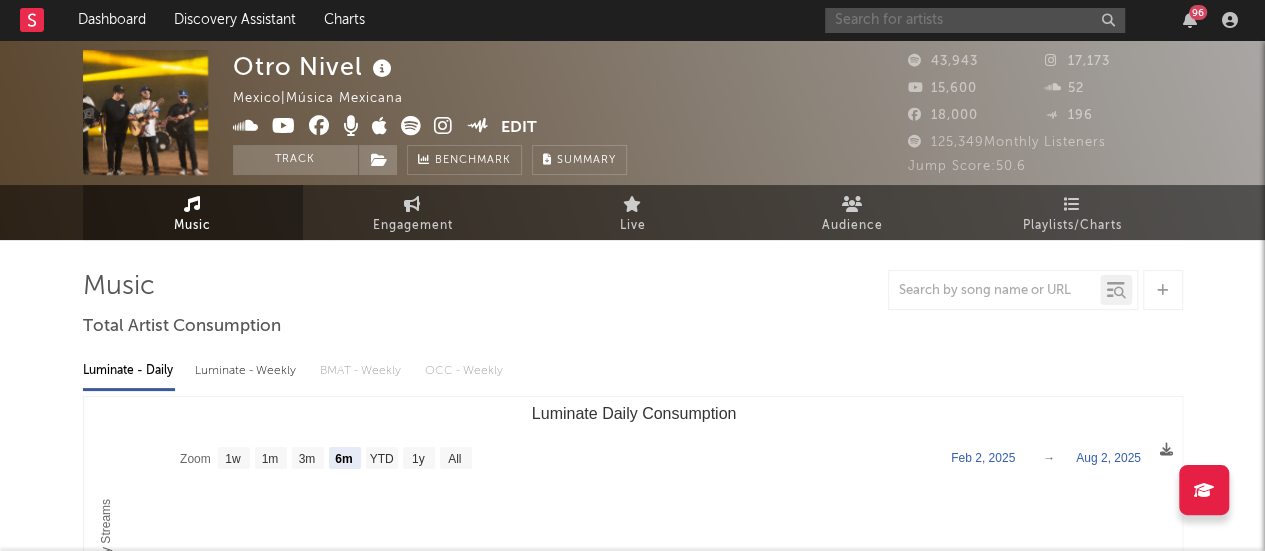 click at bounding box center [975, 20] 